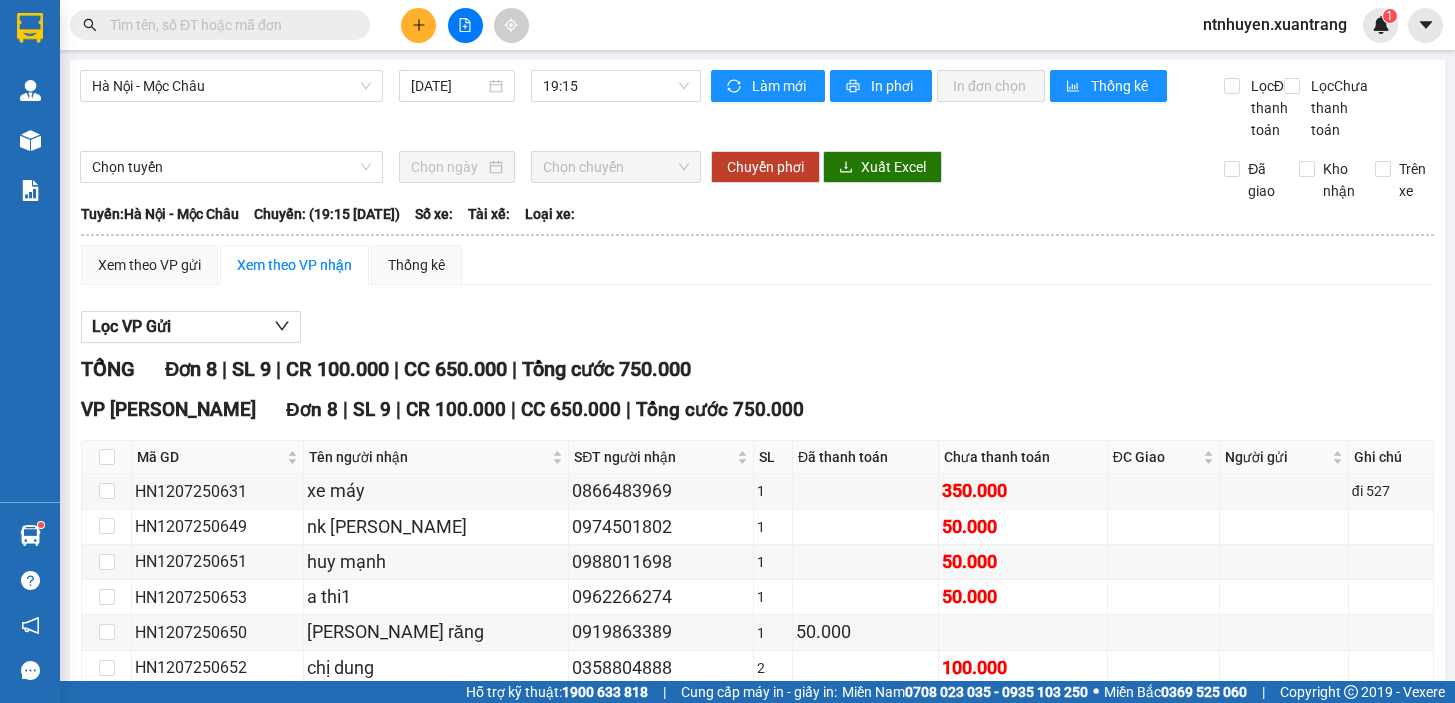 scroll, scrollTop: 0, scrollLeft: 0, axis: both 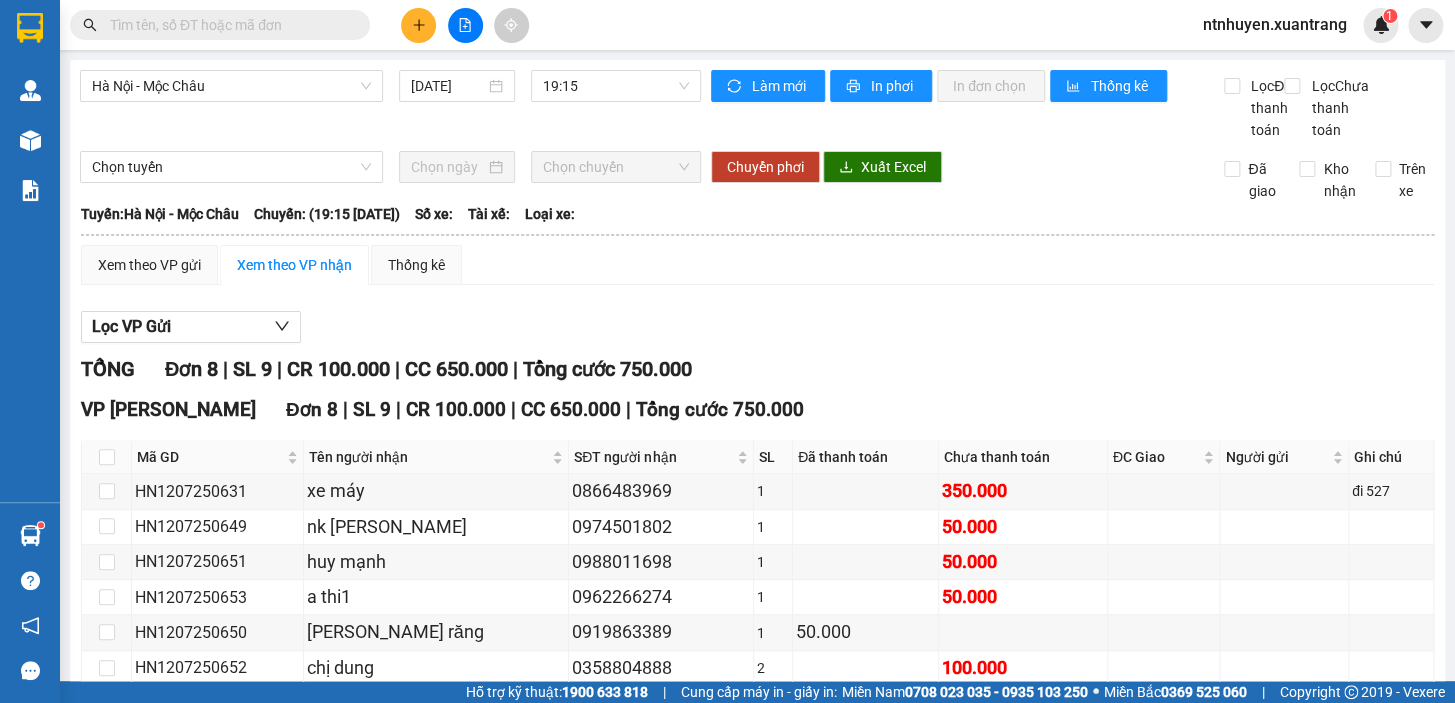click at bounding box center [418, 25] 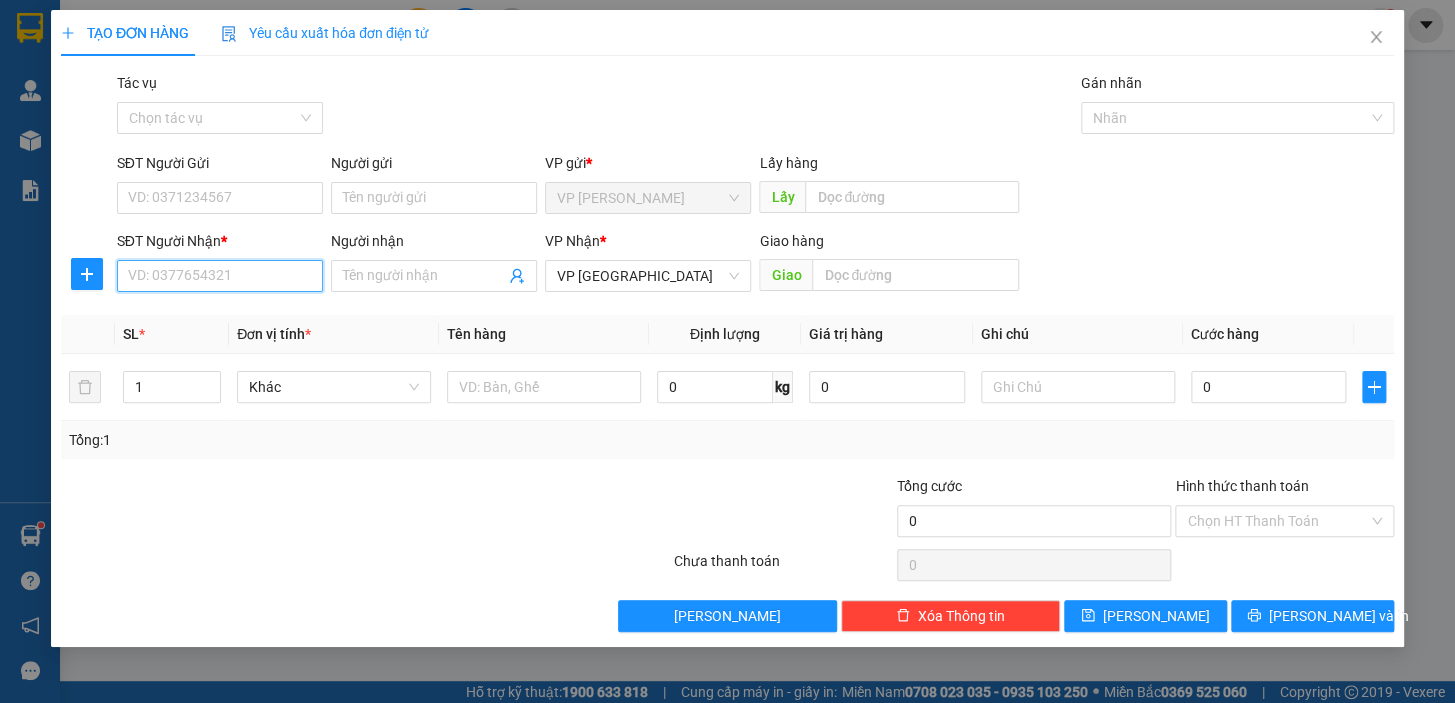 click on "SĐT Người Nhận  *" at bounding box center [220, 276] 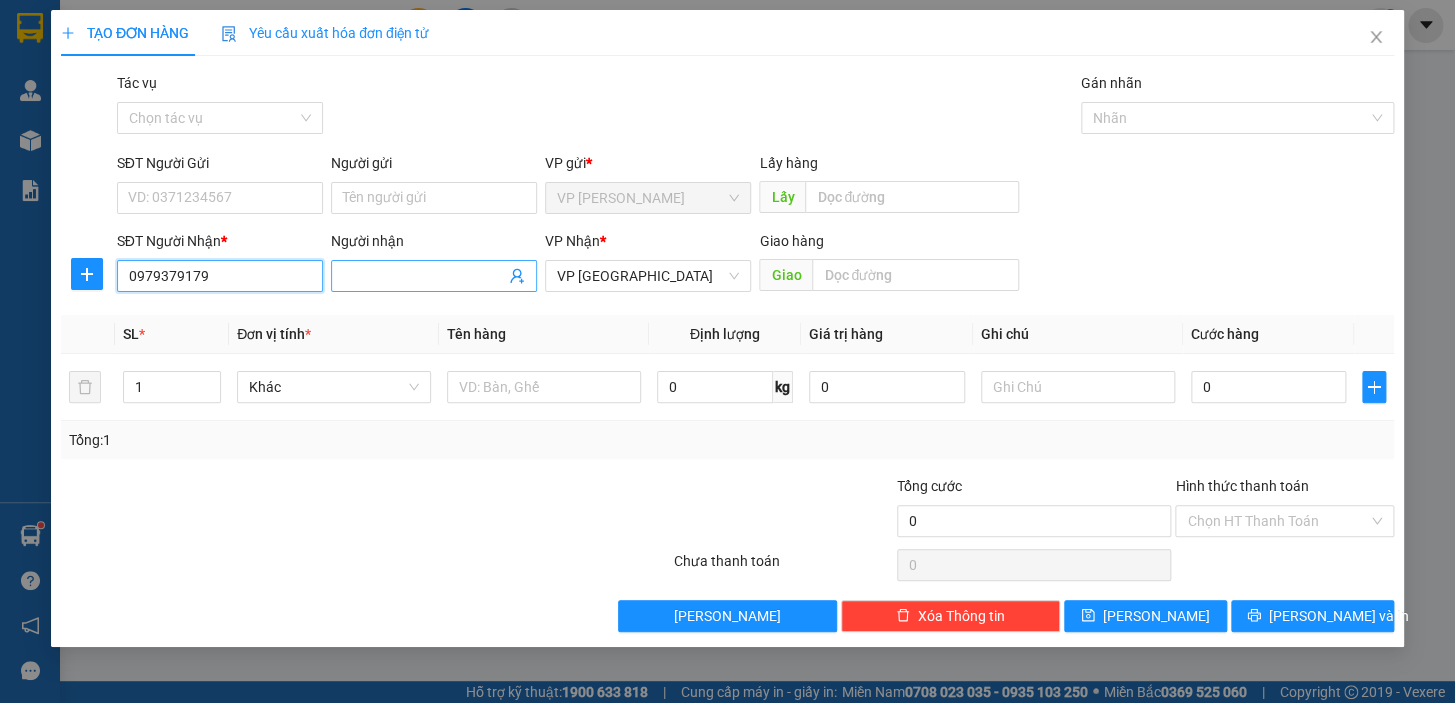 type on "0979379179" 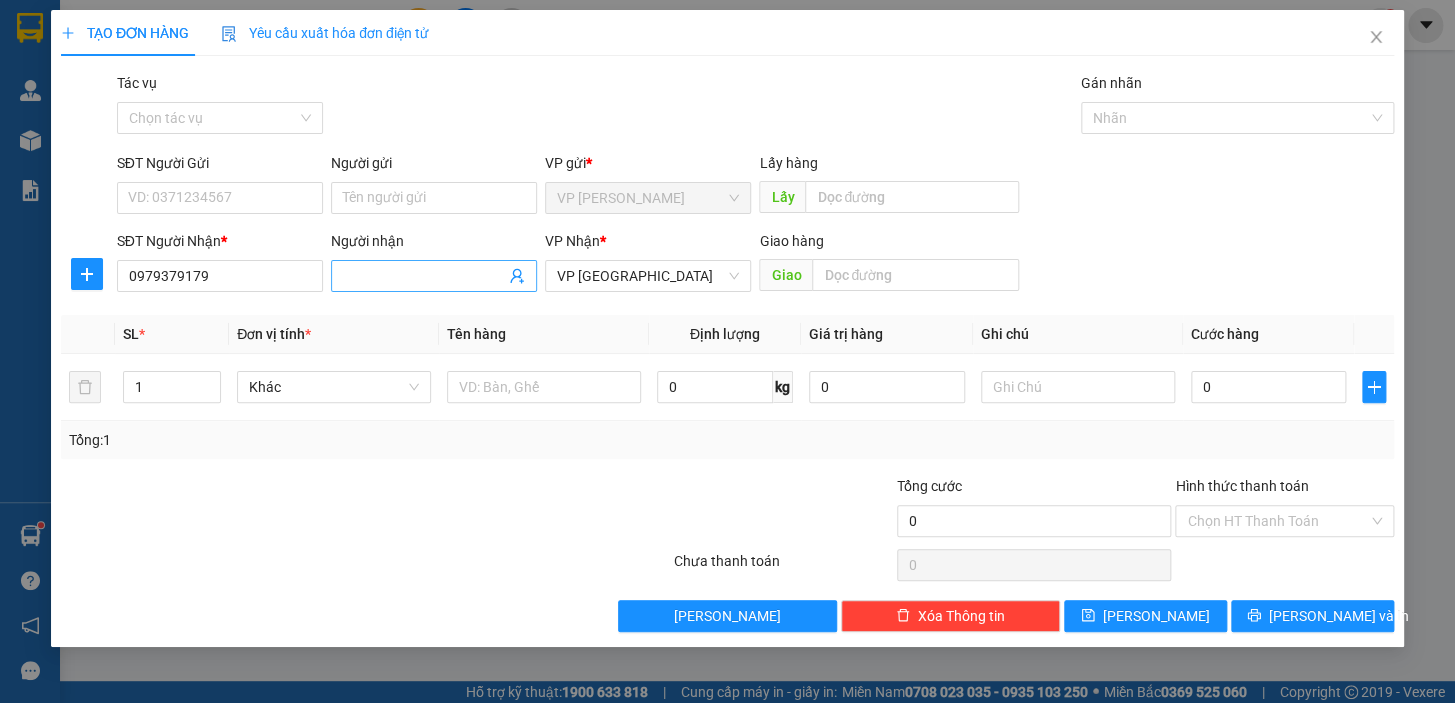 click on "Người nhận" at bounding box center (424, 276) 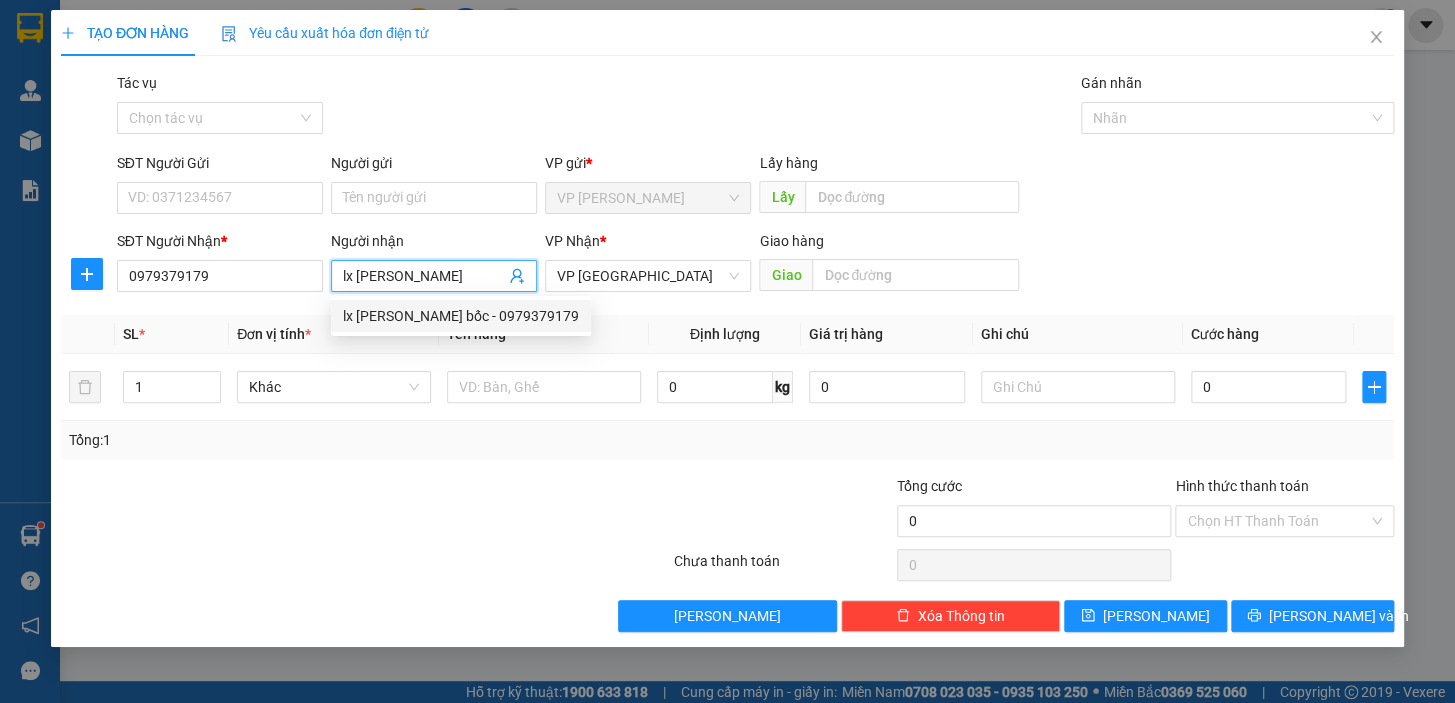 click on "lx [PERSON_NAME] bốc  - 0979379179" at bounding box center [461, 316] 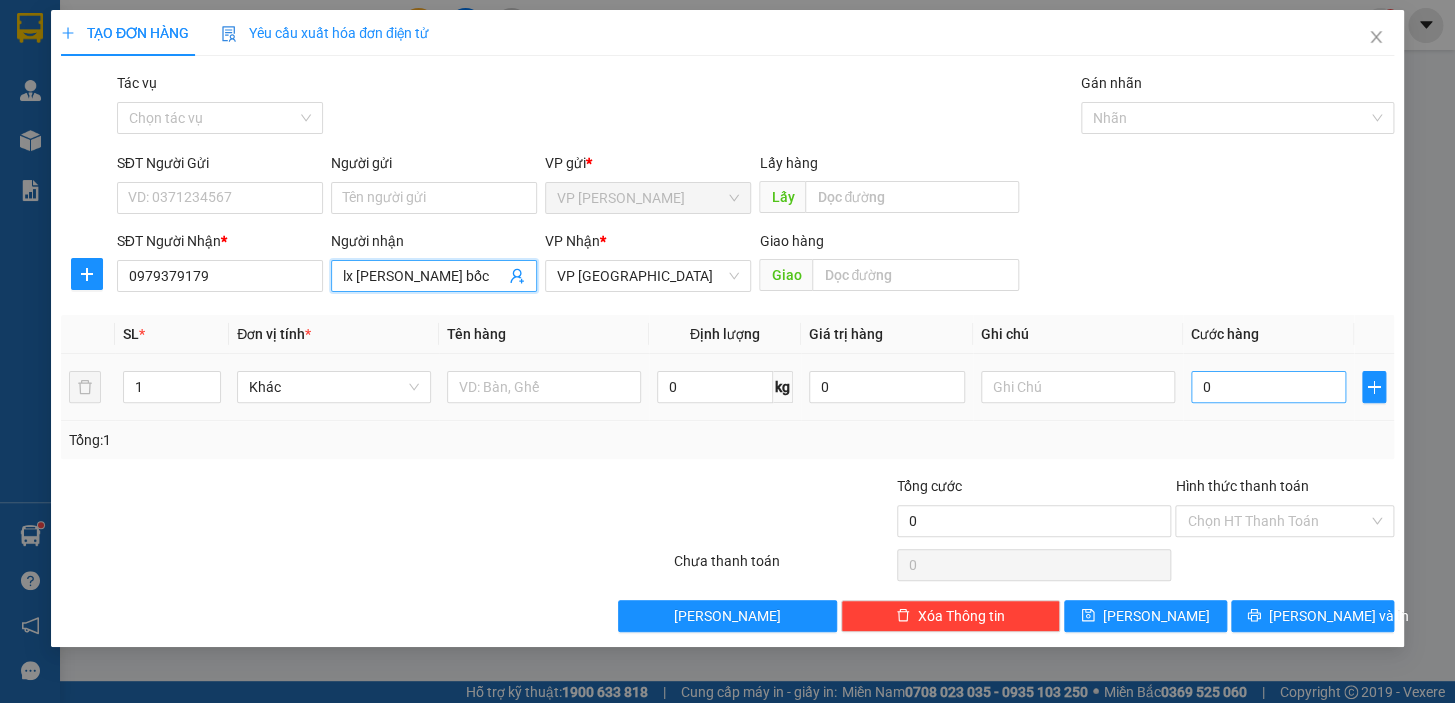 type on "lx [PERSON_NAME] bốc" 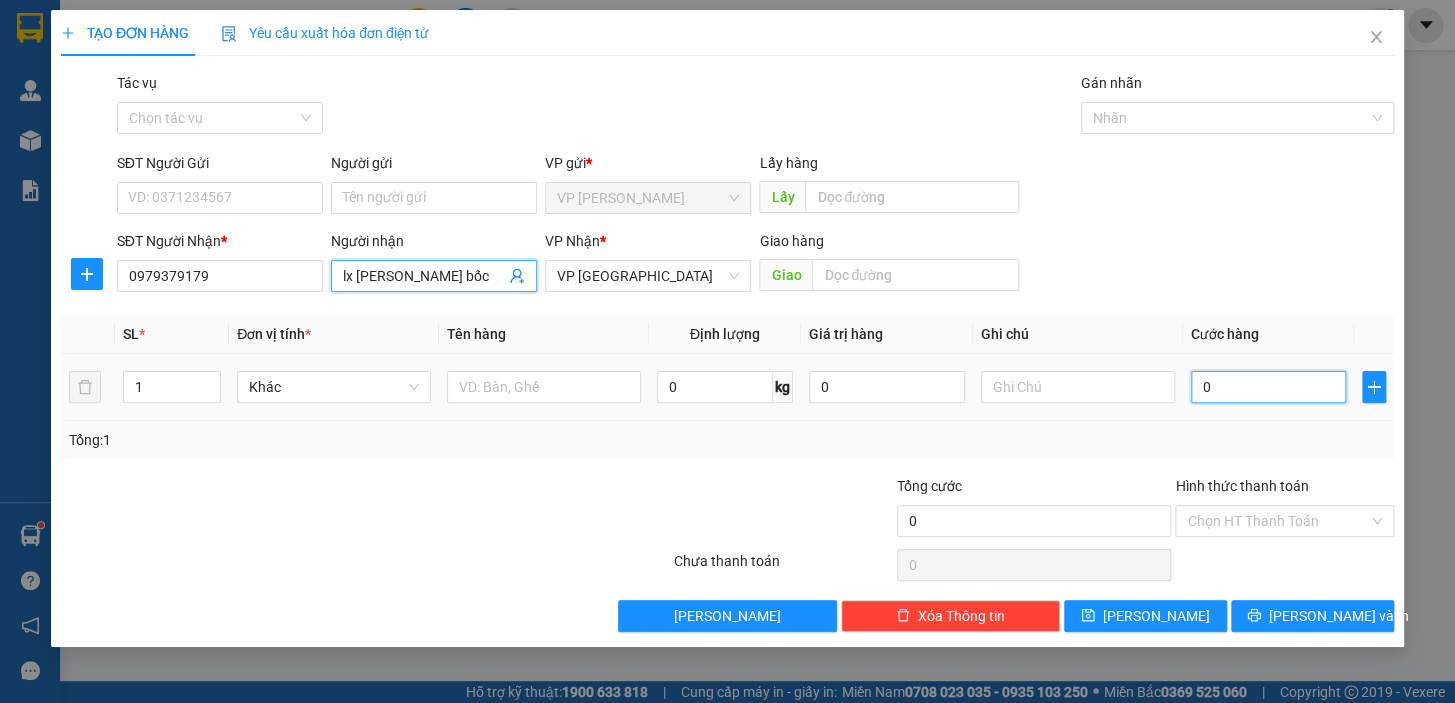 click on "0" at bounding box center (1269, 387) 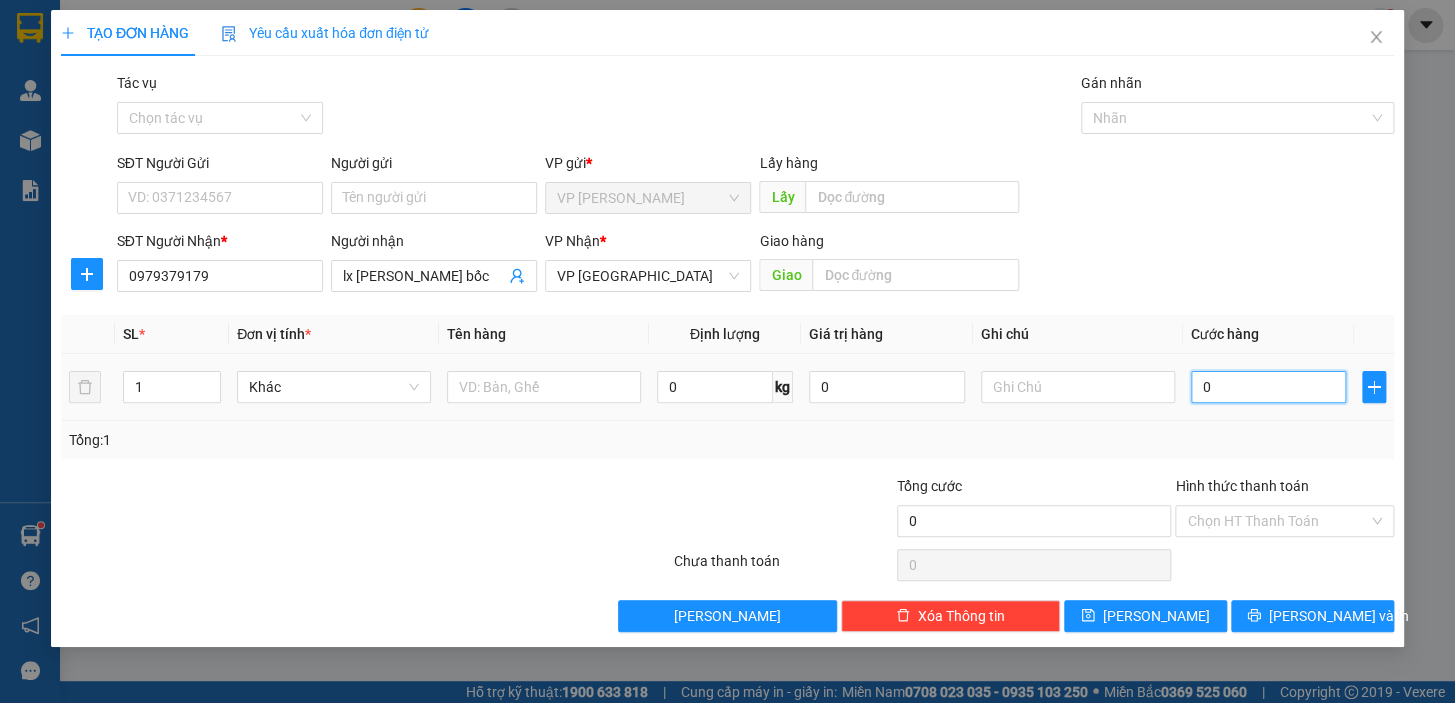 type on "5" 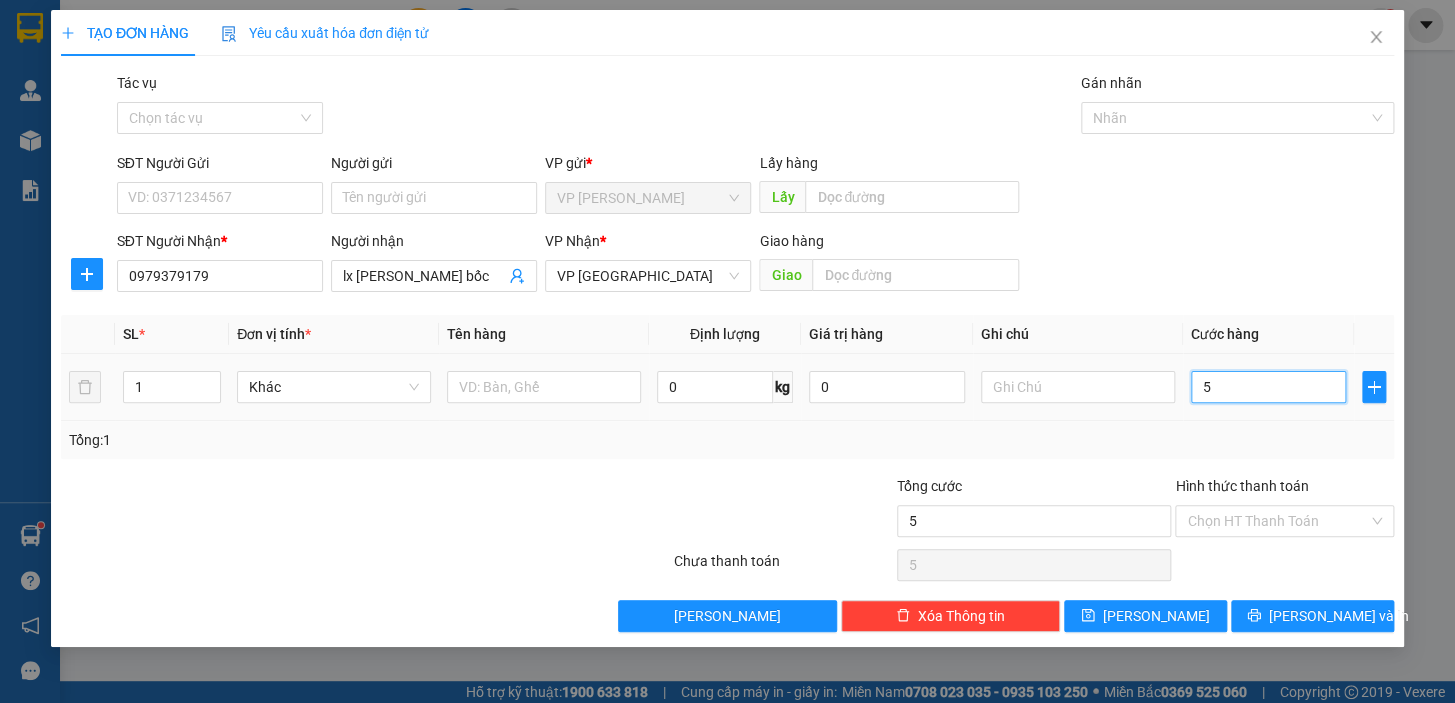 type on "50" 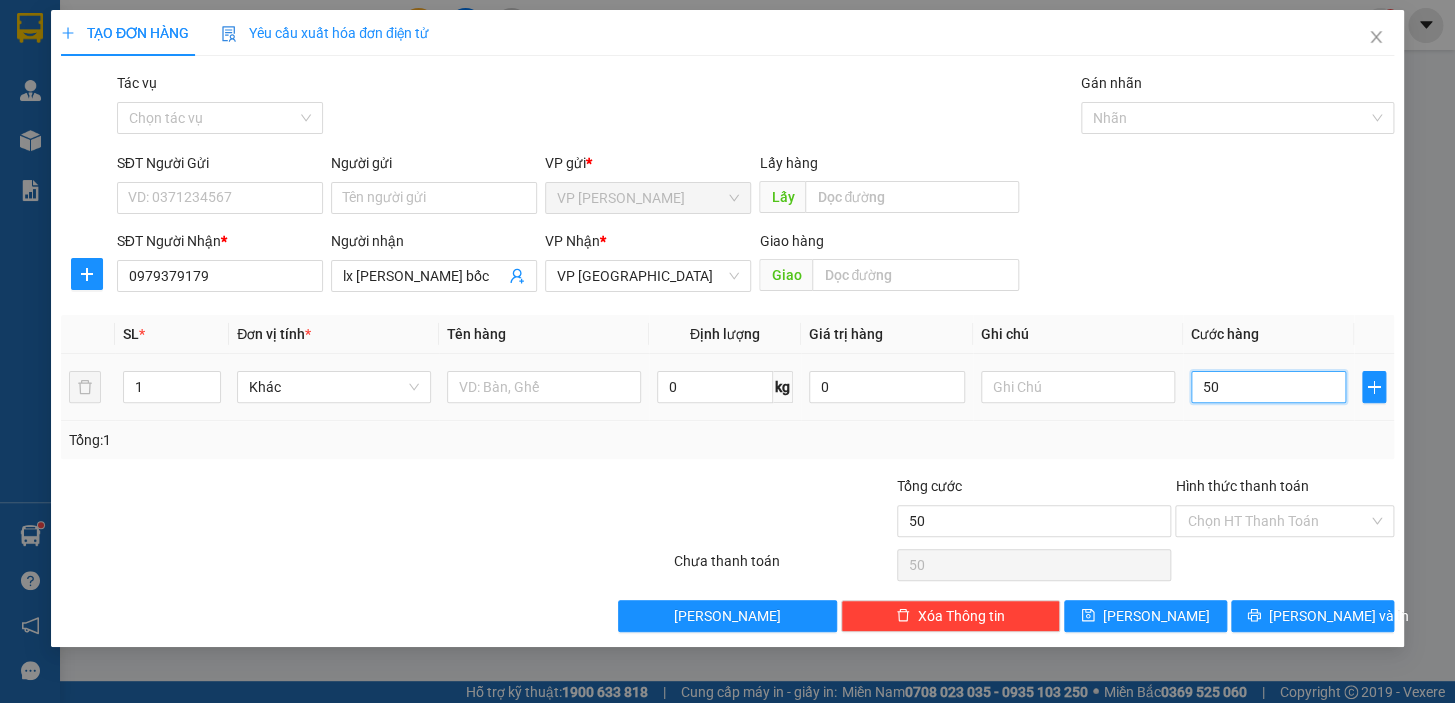 type on "500" 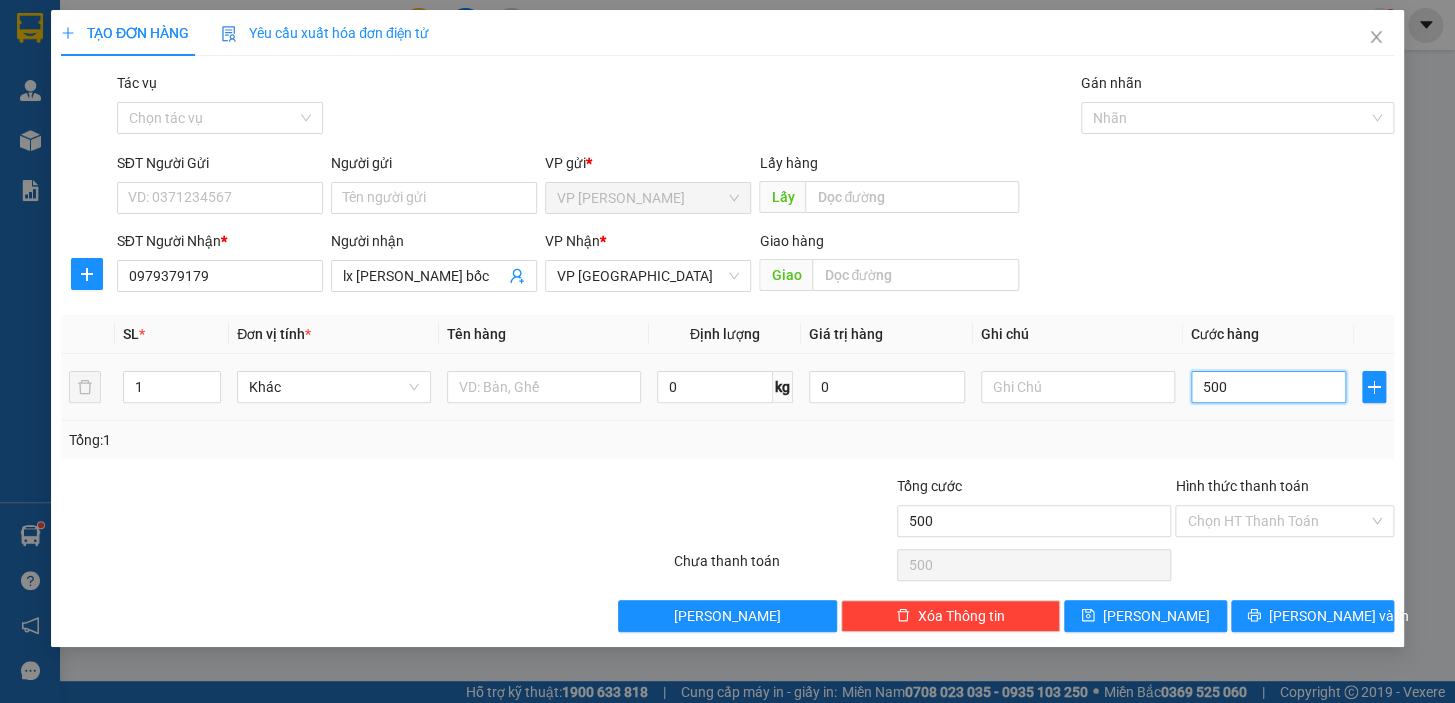 type on "5.000" 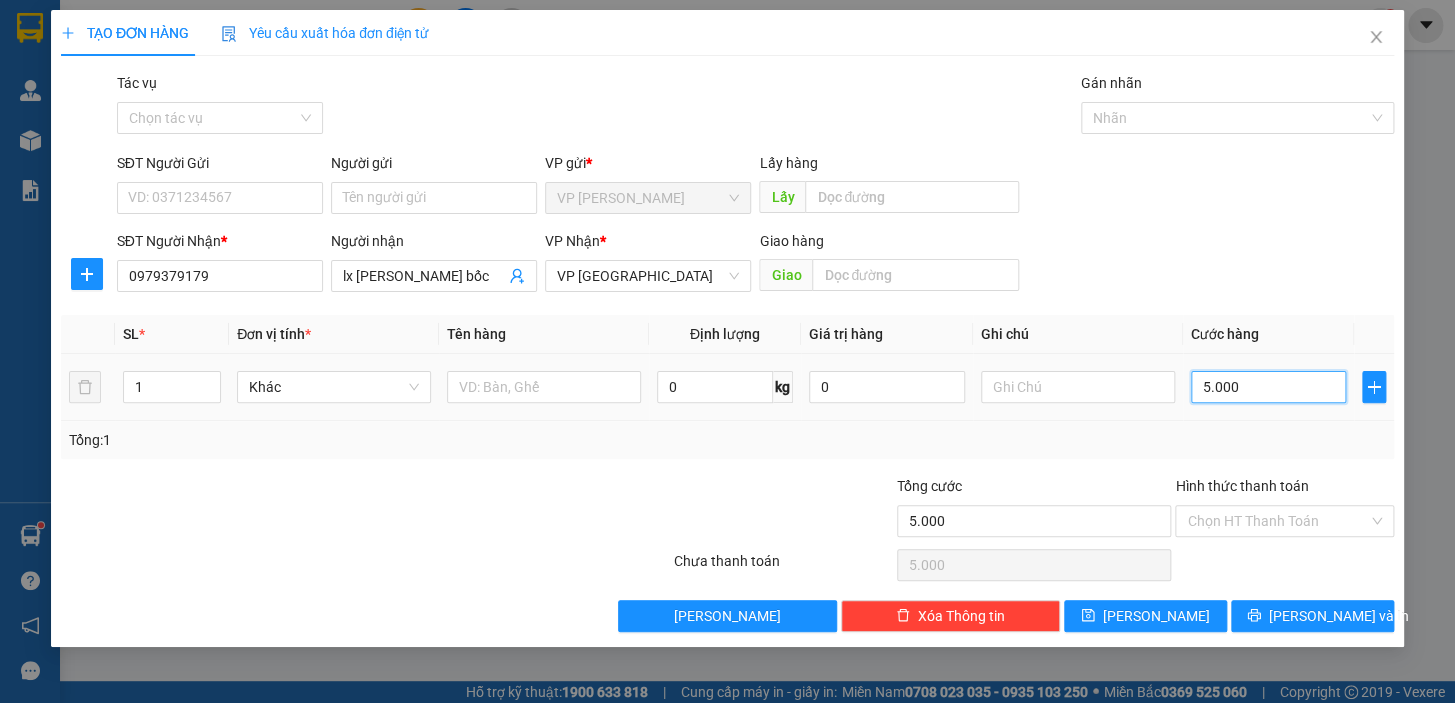 type on "50.000" 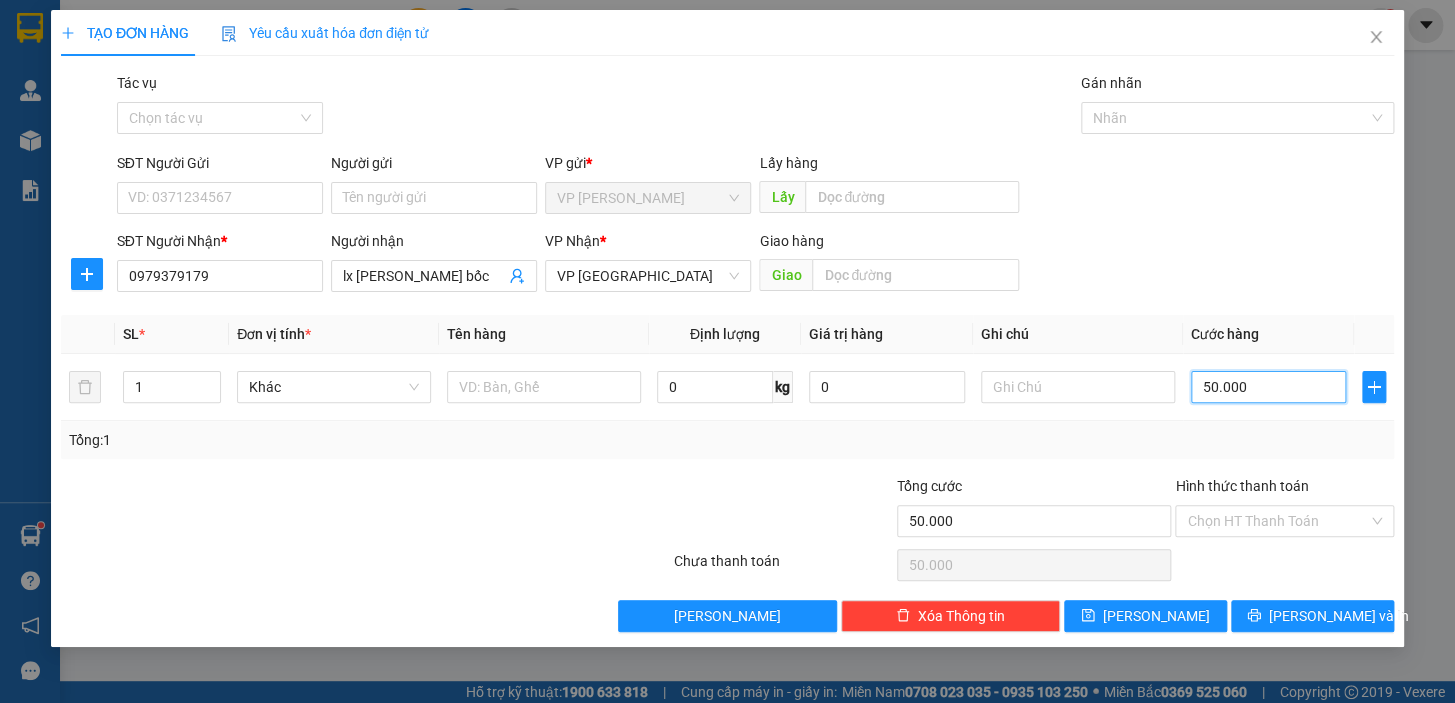 type on "50.000" 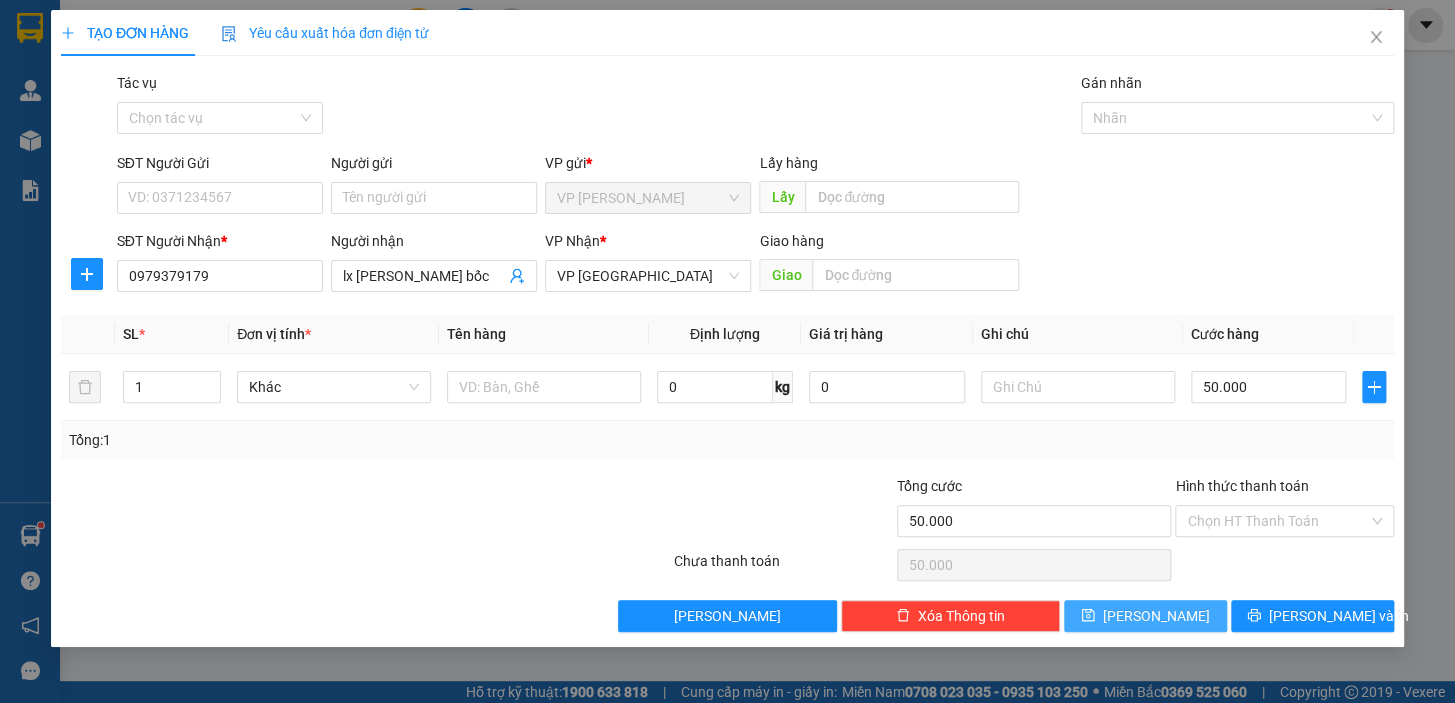 click on "[PERSON_NAME]" at bounding box center (1145, 616) 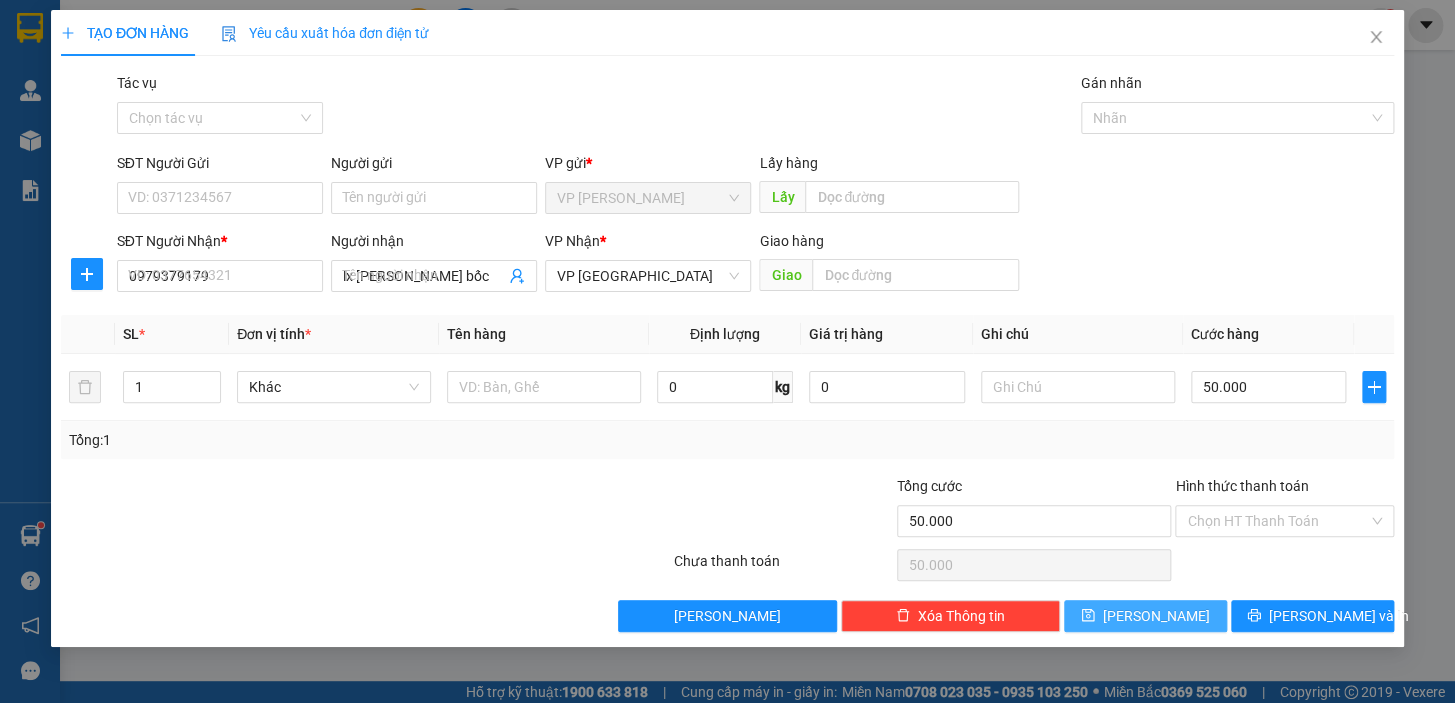 type 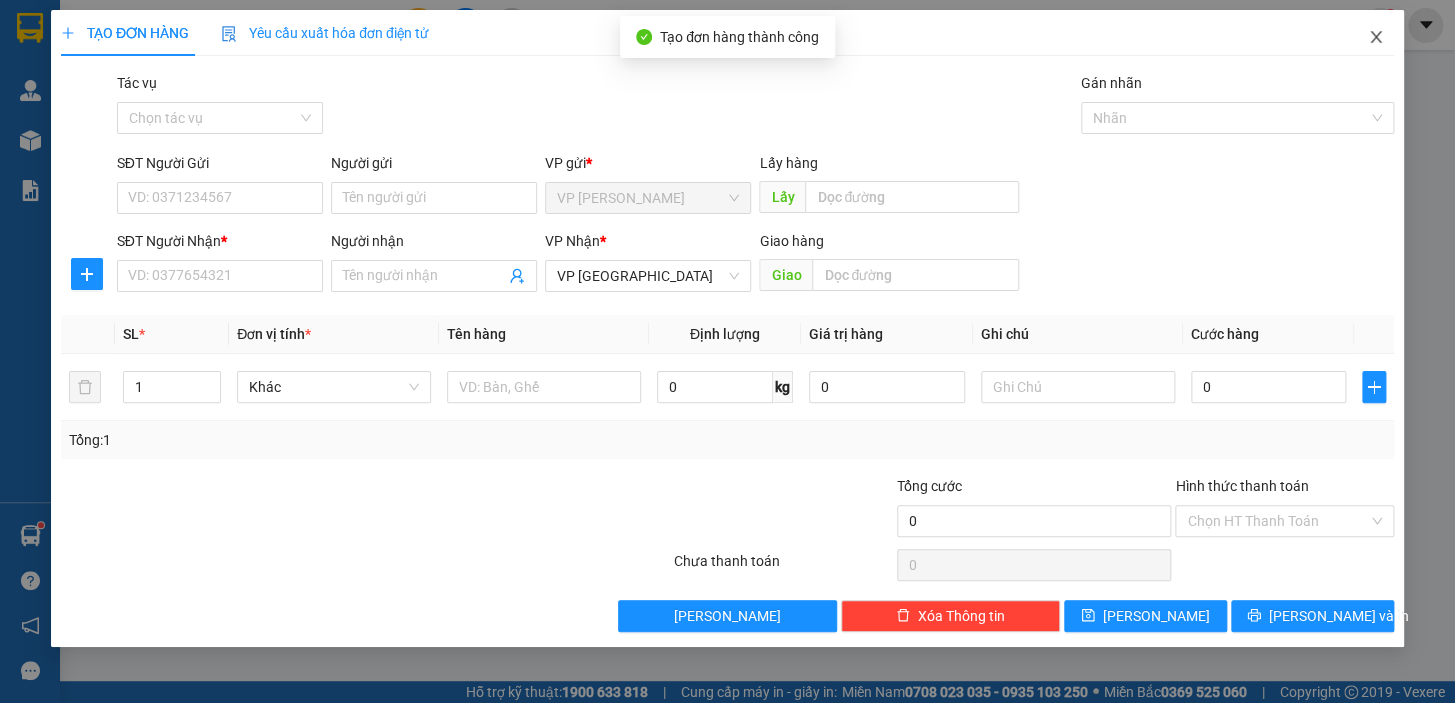 click 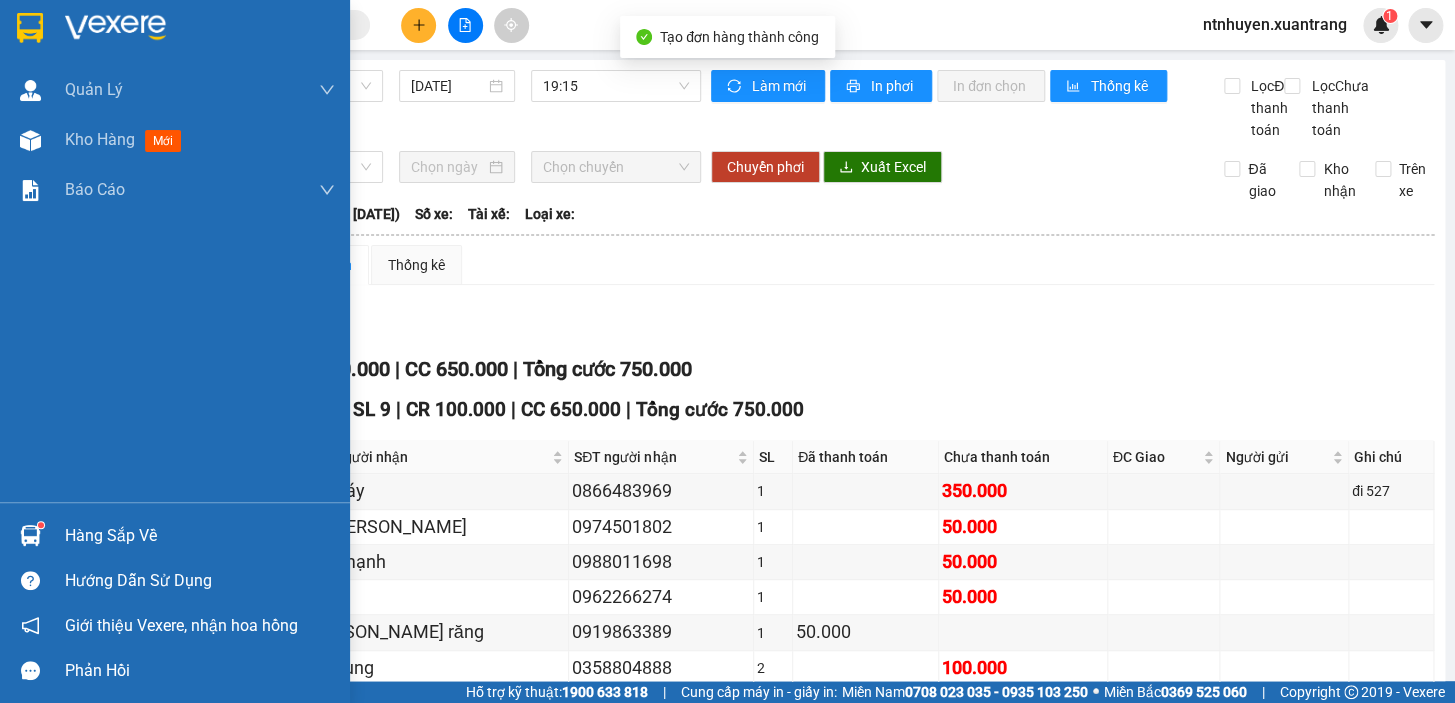 click at bounding box center [115, 28] 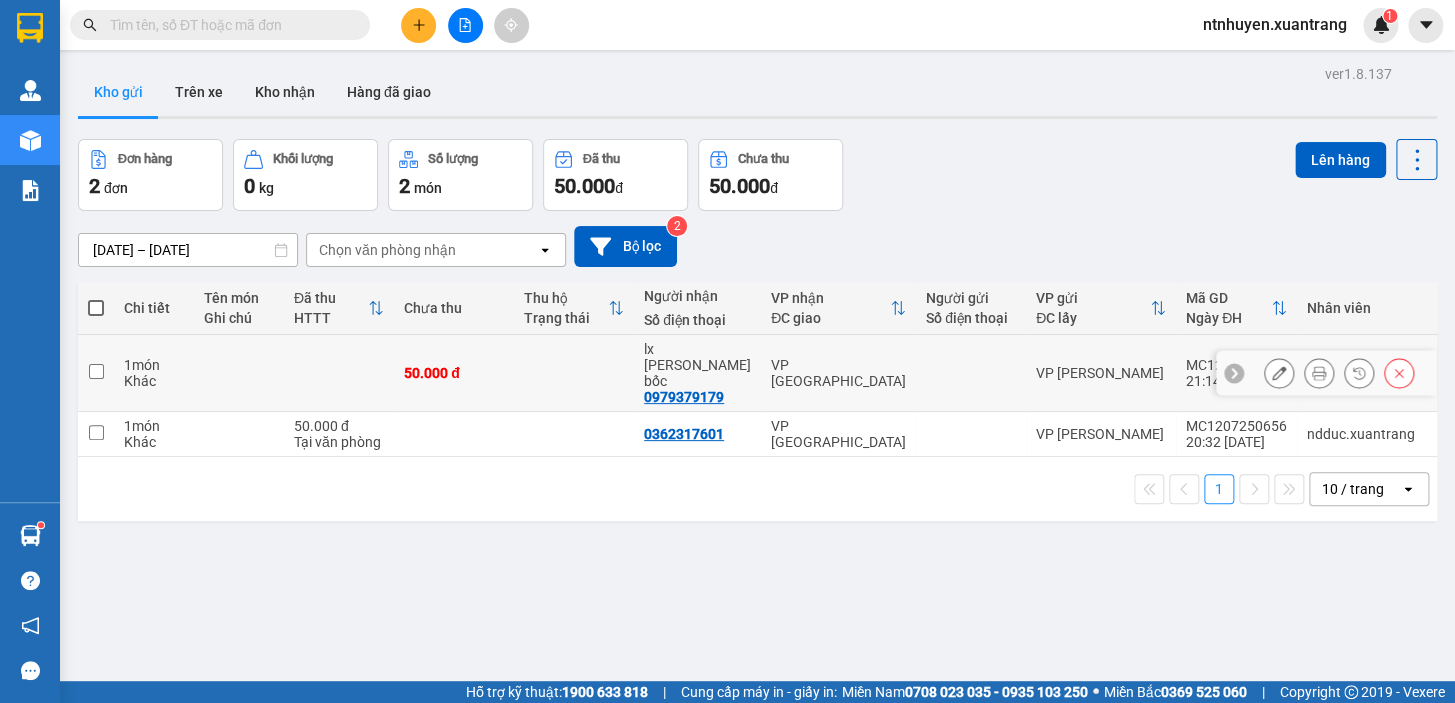 click at bounding box center [96, 371] 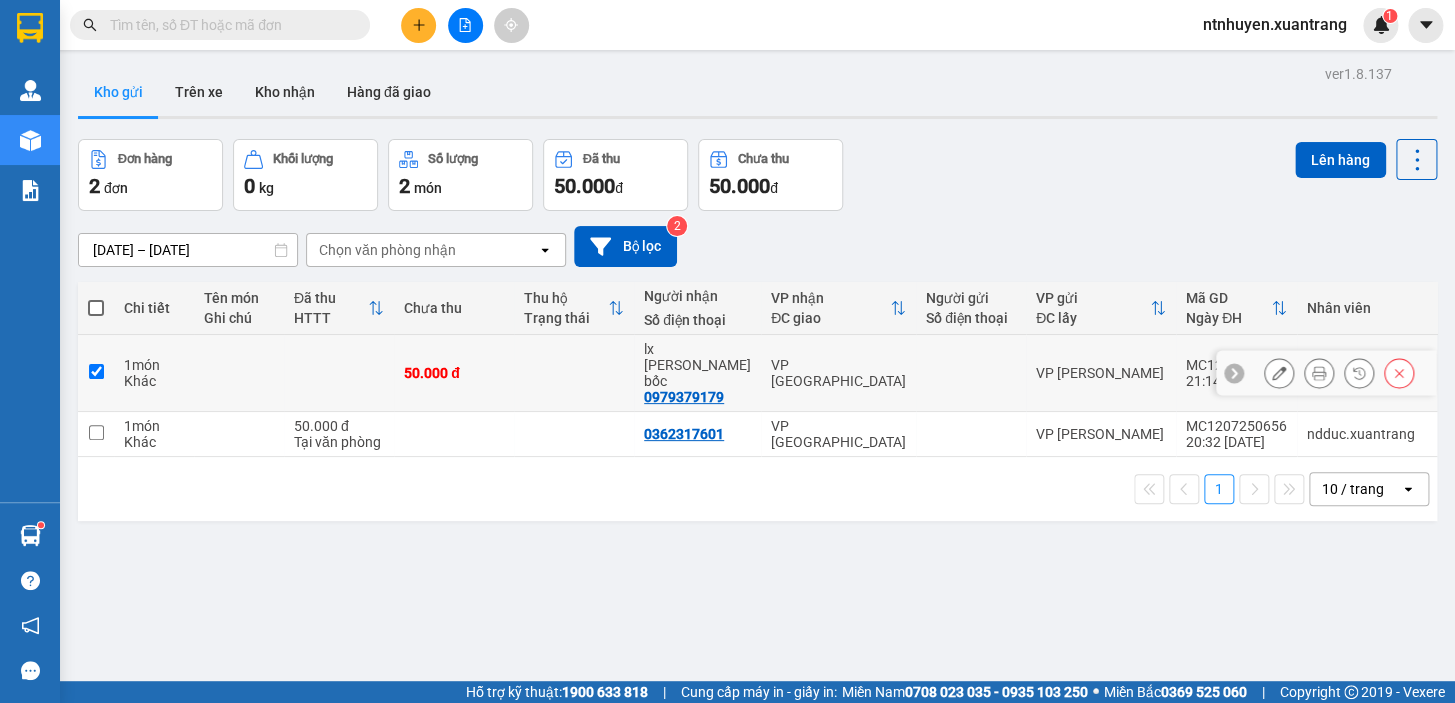 checkbox on "true" 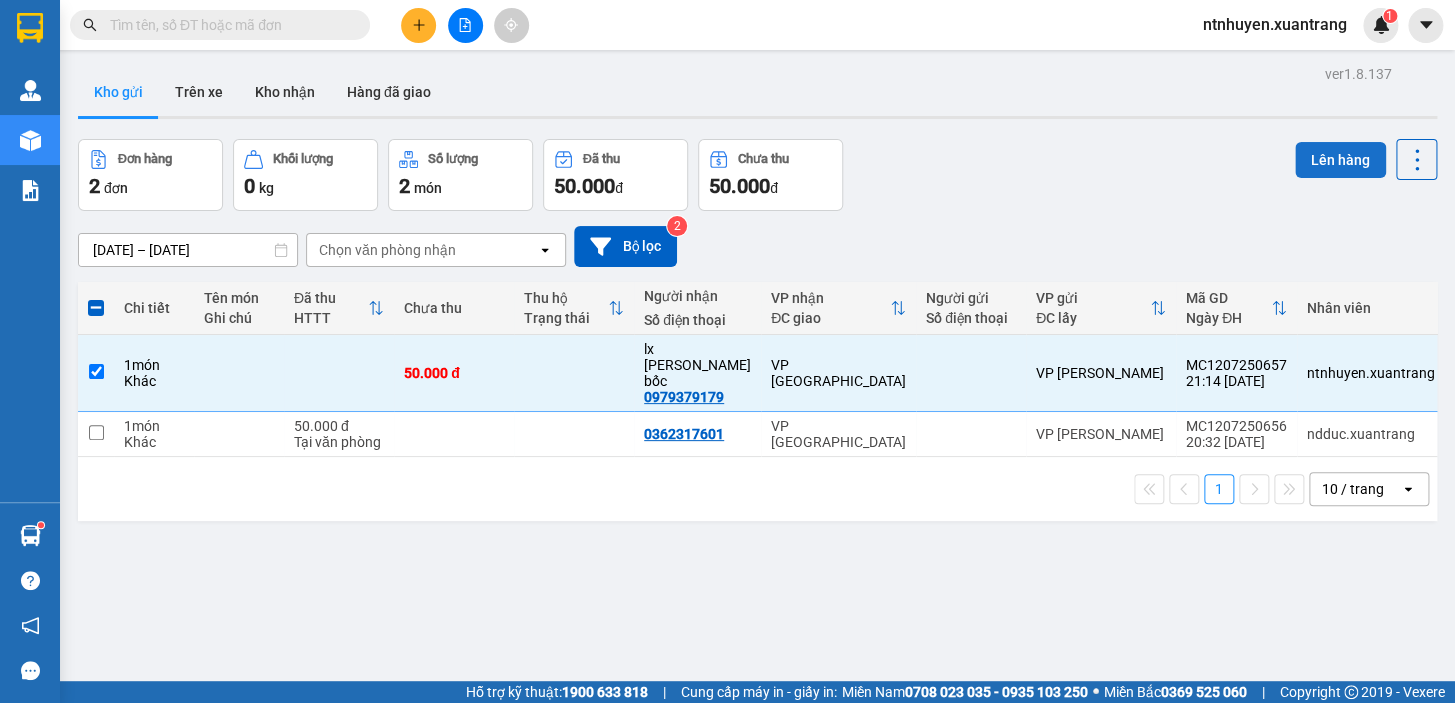 click on "Lên hàng" at bounding box center (1340, 160) 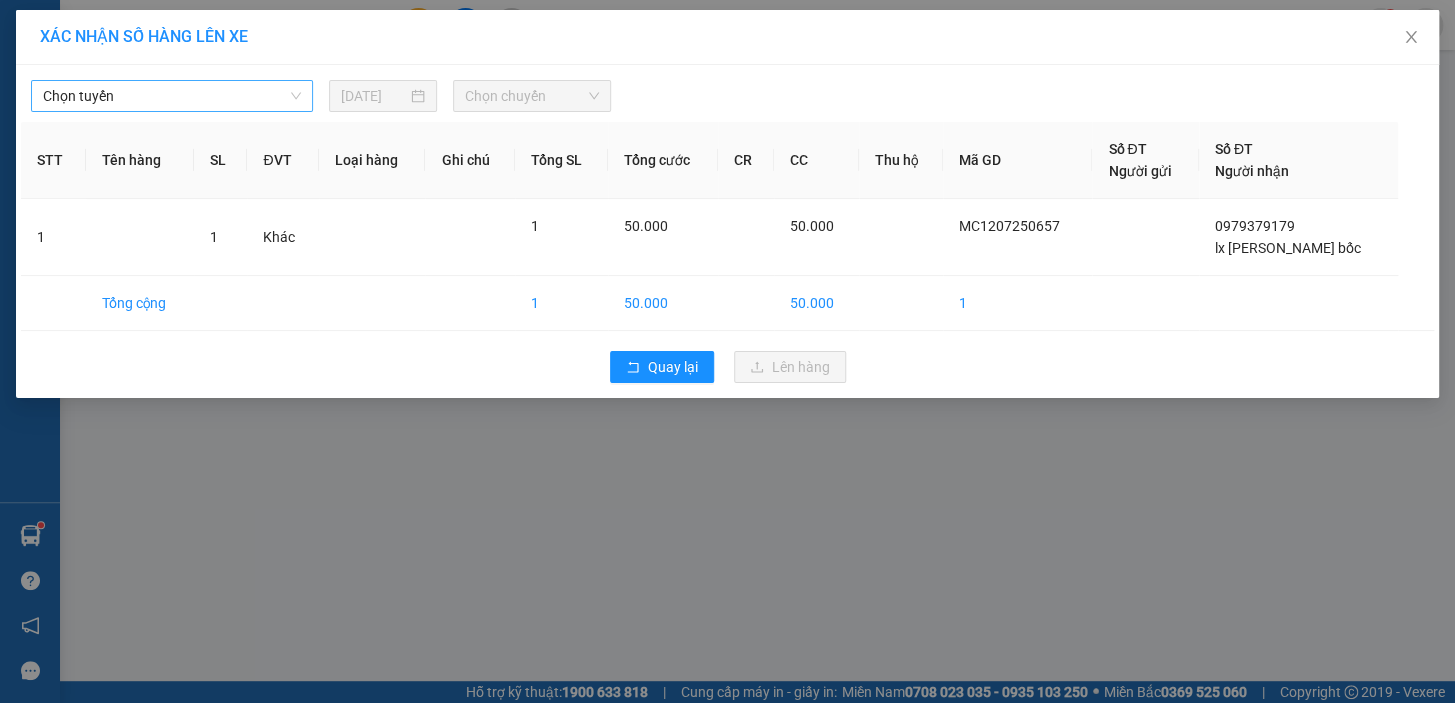 click on "Chọn tuyến" at bounding box center [172, 96] 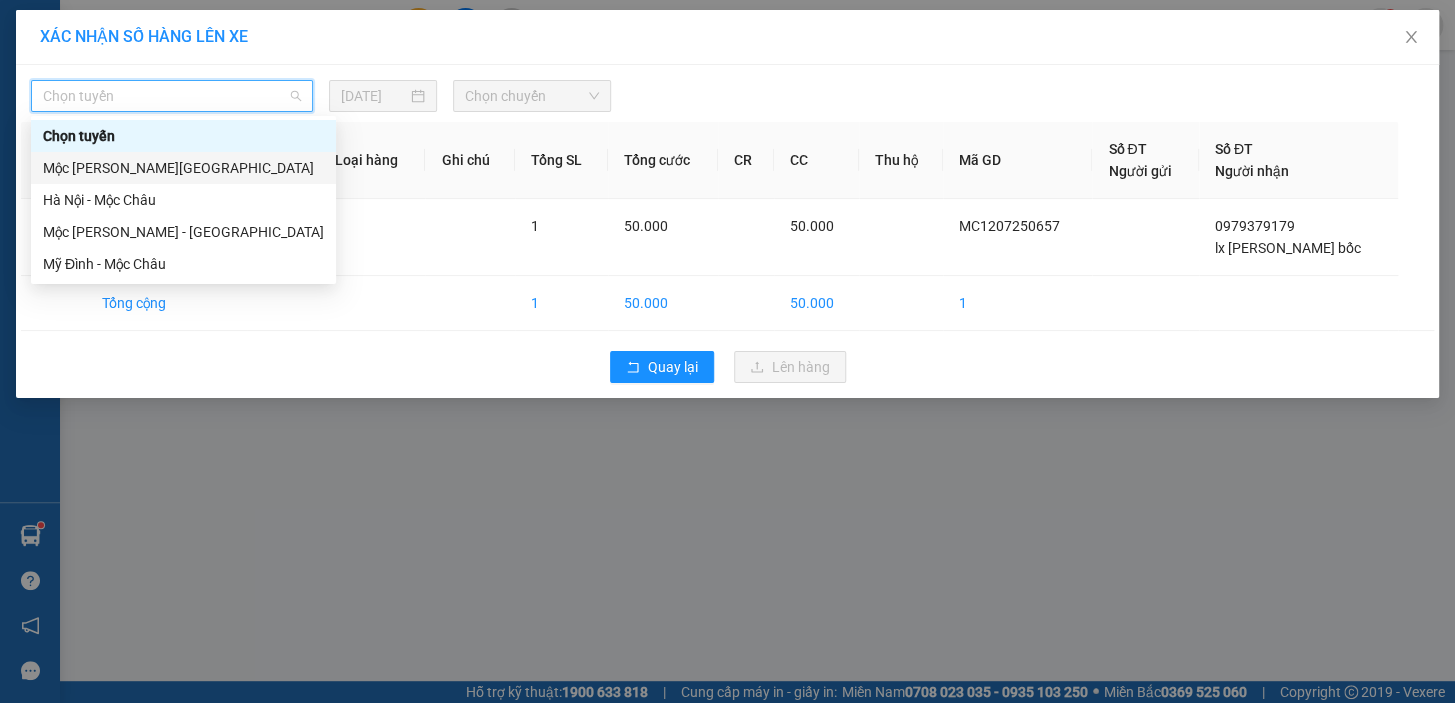 drag, startPoint x: 196, startPoint y: 170, endPoint x: 294, endPoint y: 141, distance: 102.20078 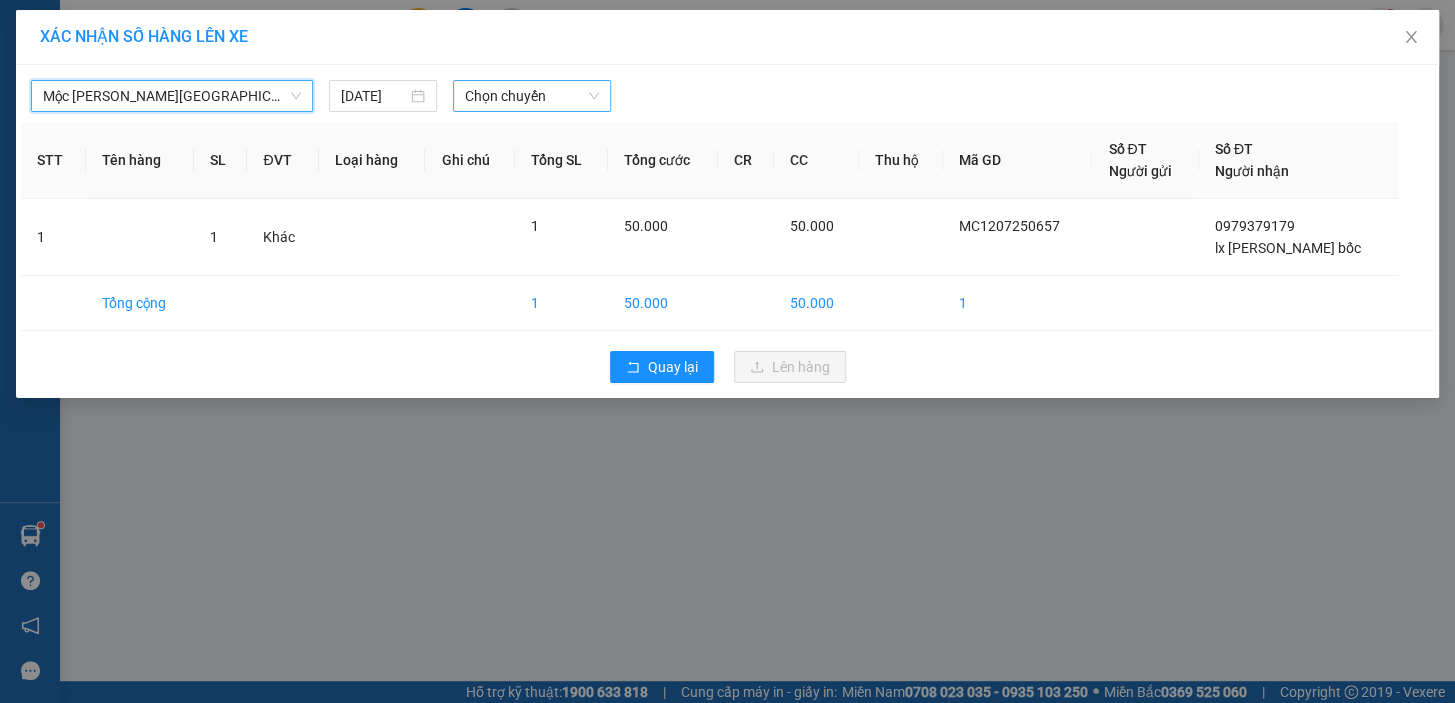 click on "Chọn chuyến" at bounding box center (532, 96) 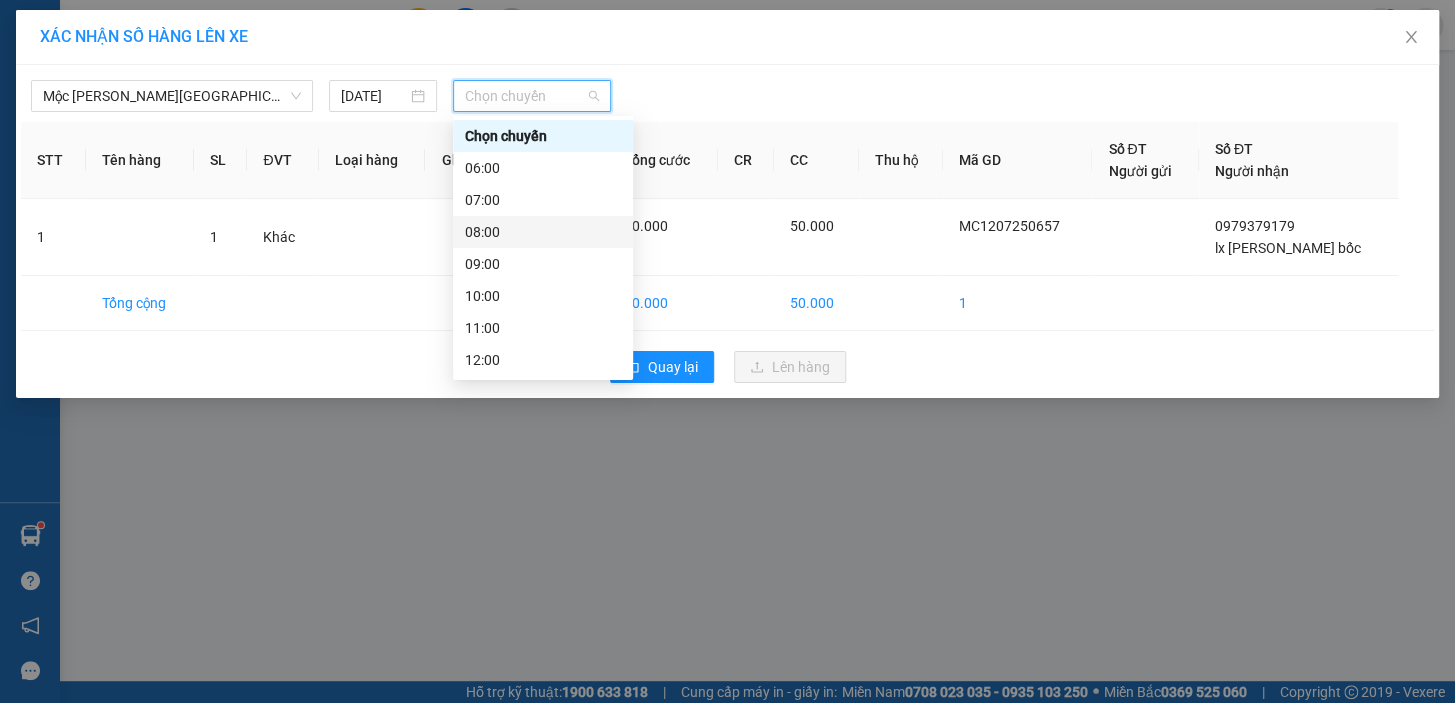 scroll, scrollTop: 287, scrollLeft: 0, axis: vertical 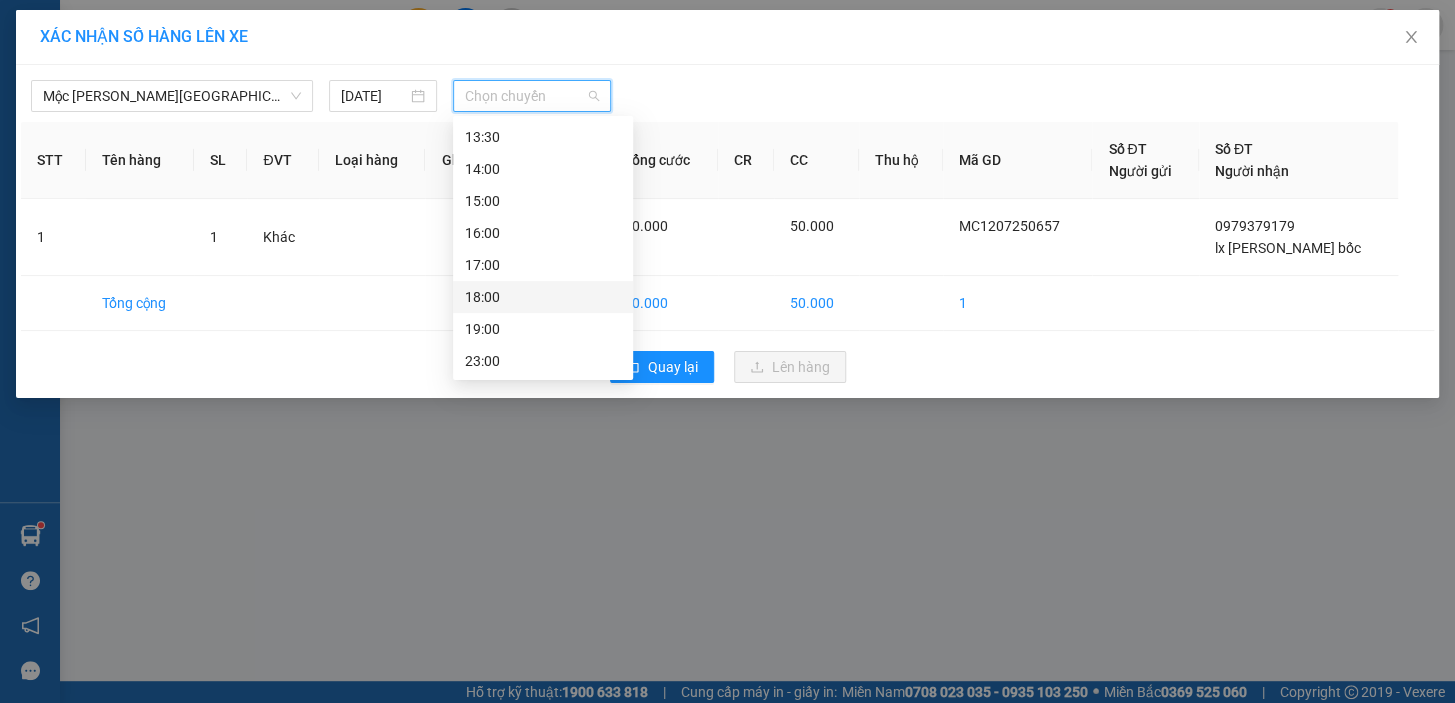 click on "17:00" at bounding box center (543, 265) 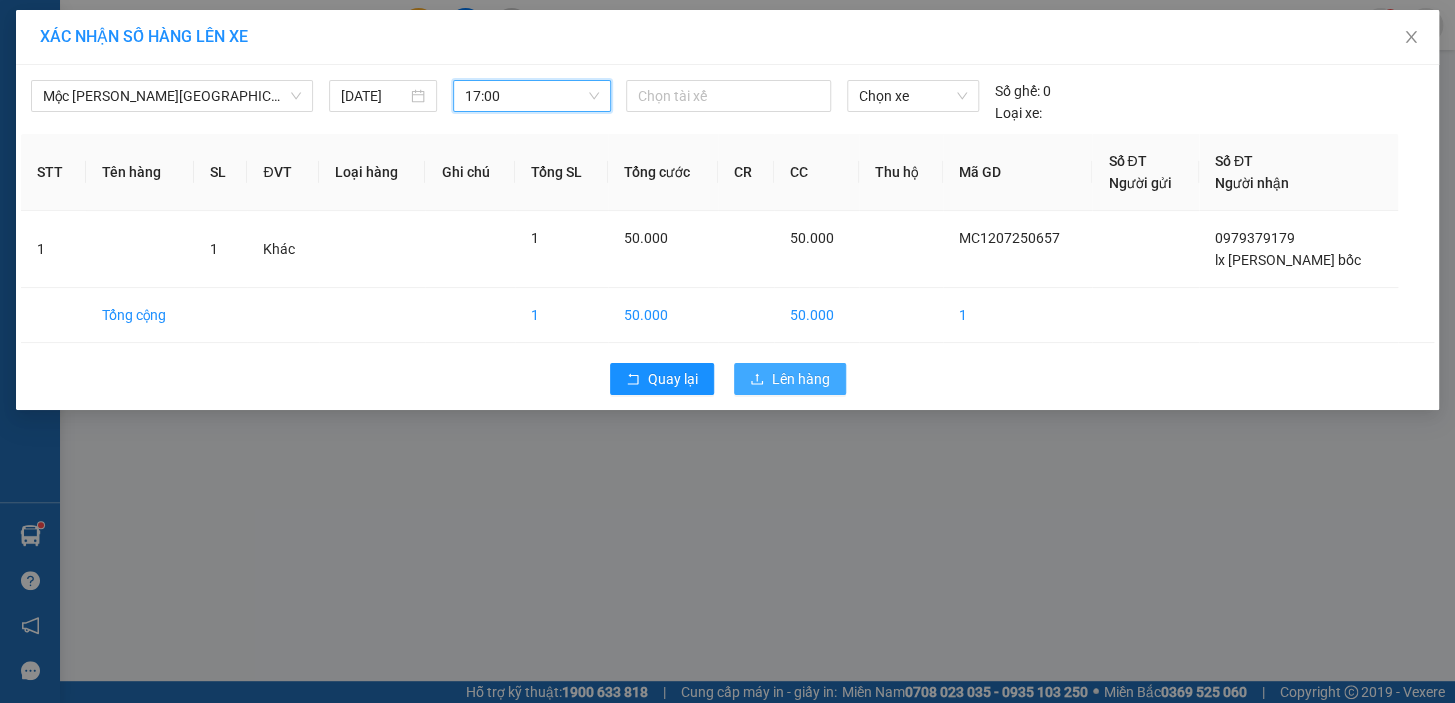 click on "Lên hàng" at bounding box center [801, 379] 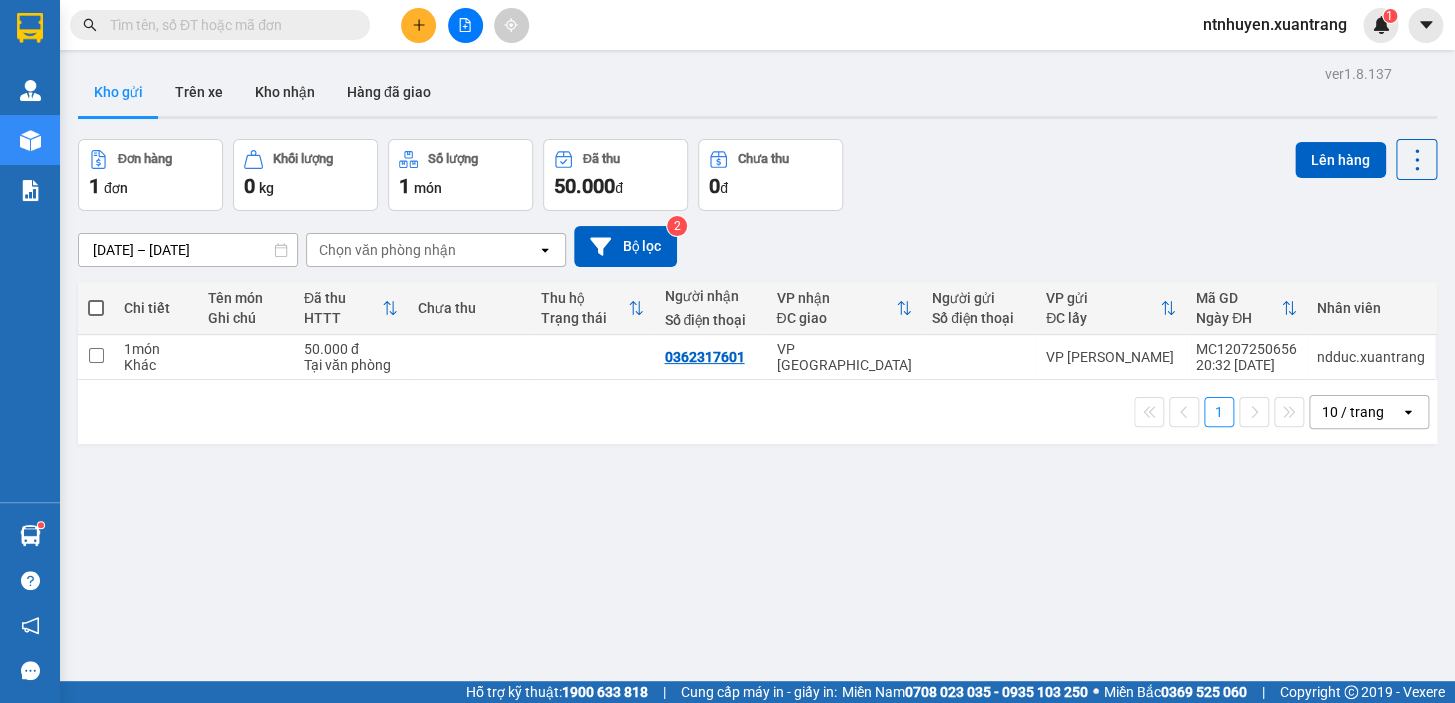 click at bounding box center [228, 25] 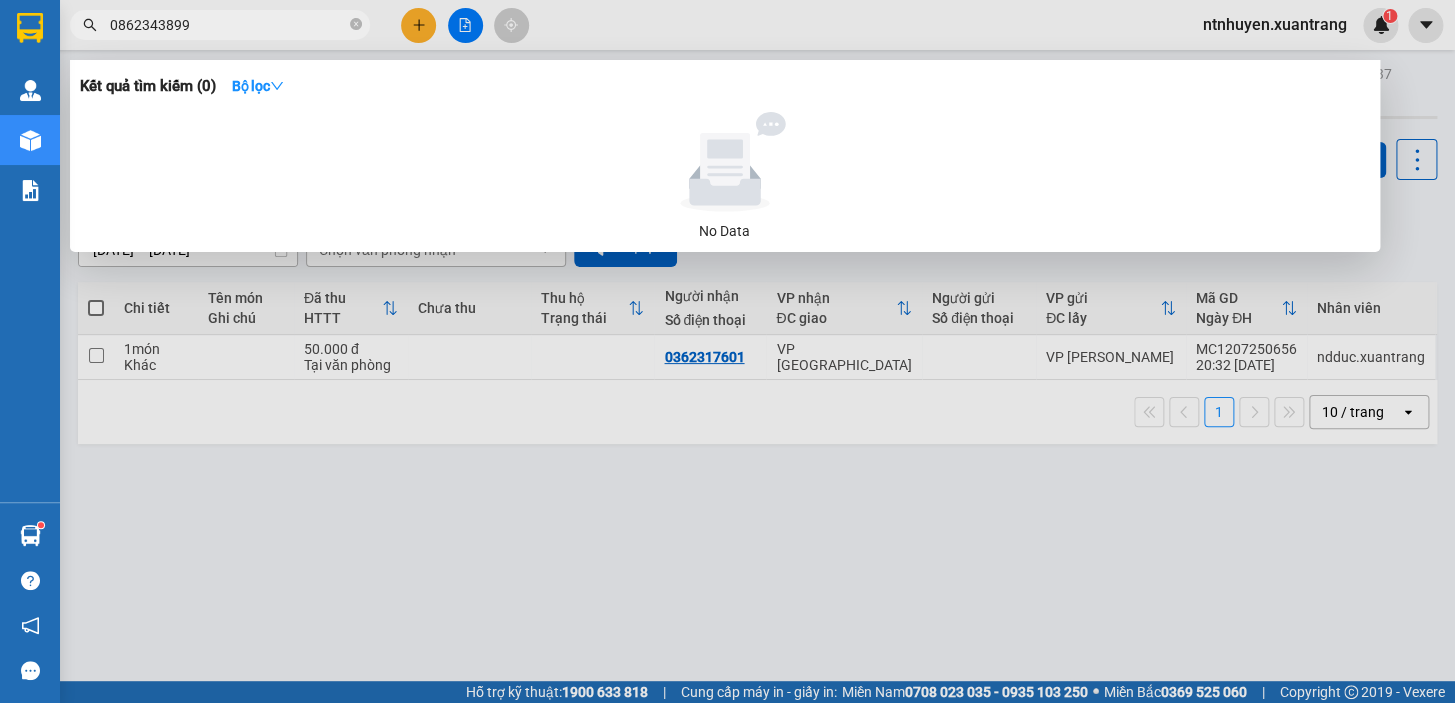 type on "0862343899" 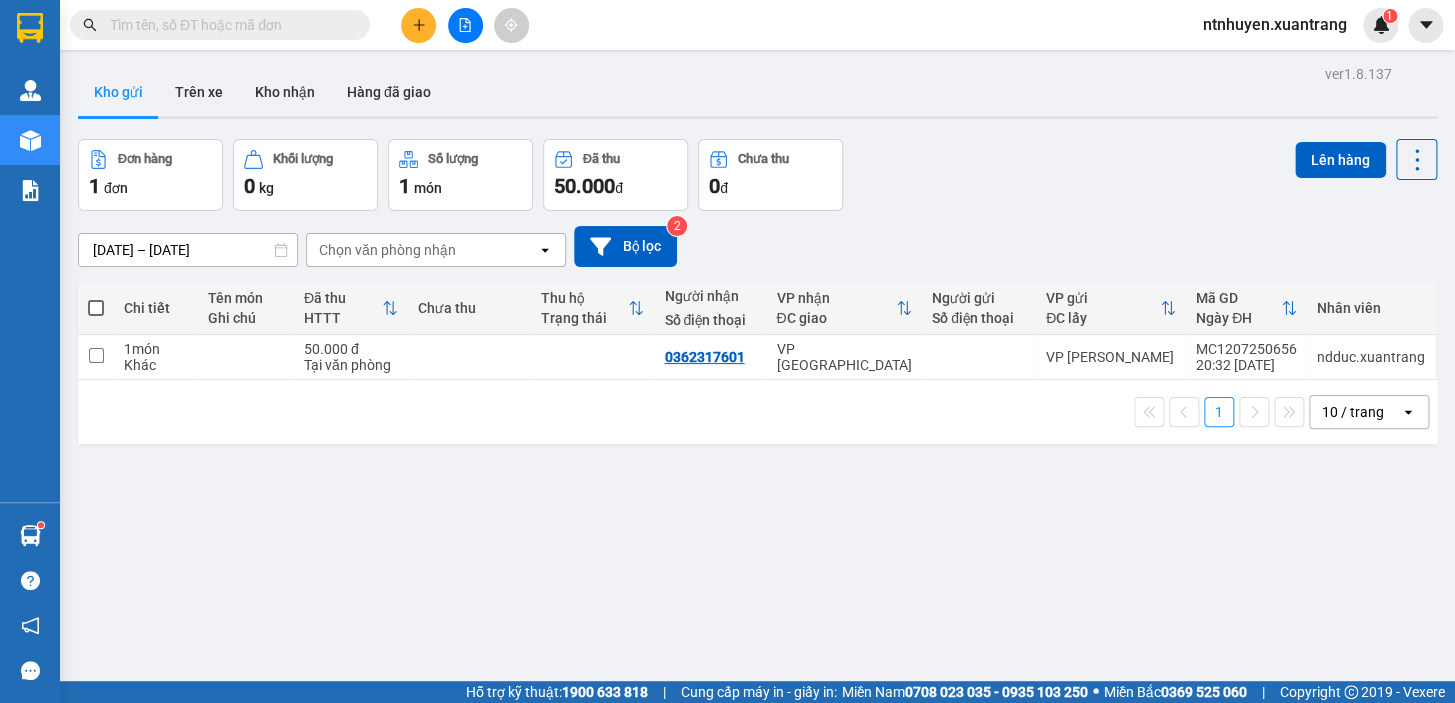 click at bounding box center [228, 25] 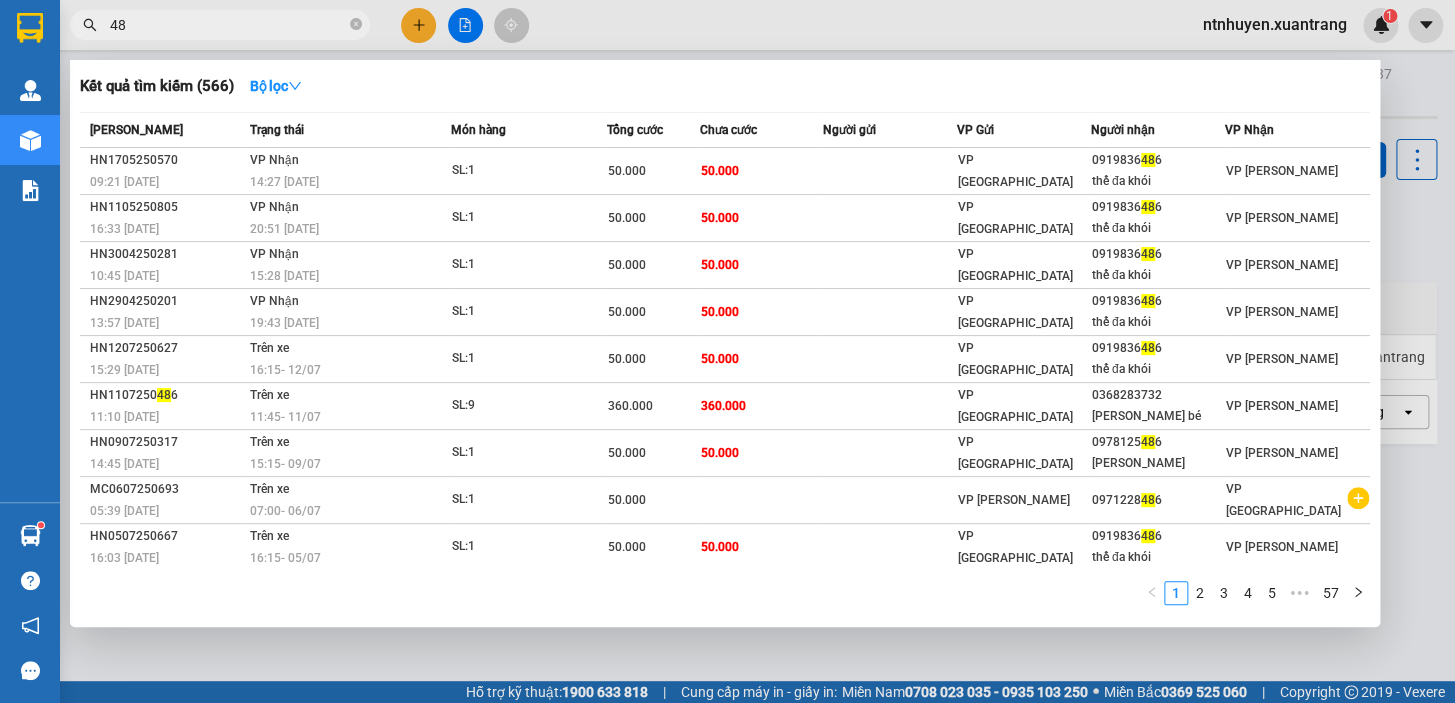 type on "4" 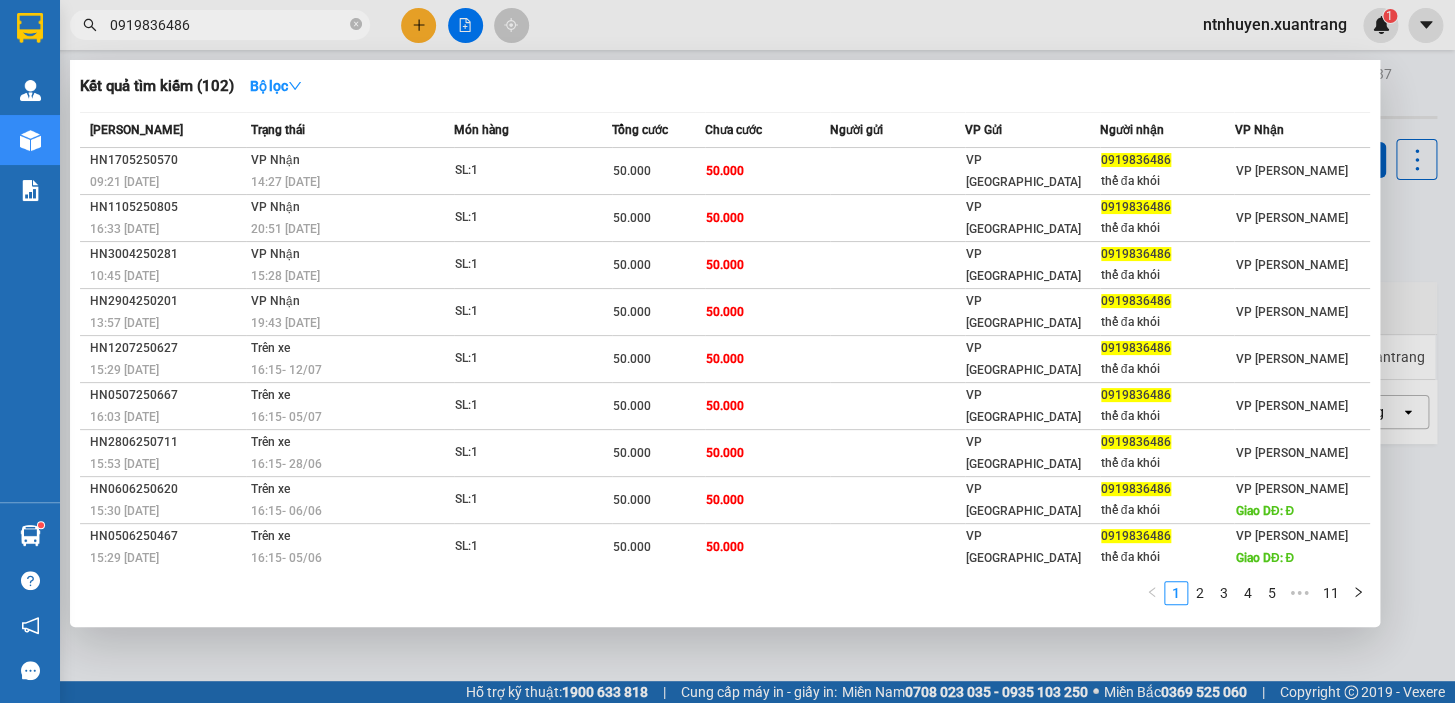 type on "0919836486" 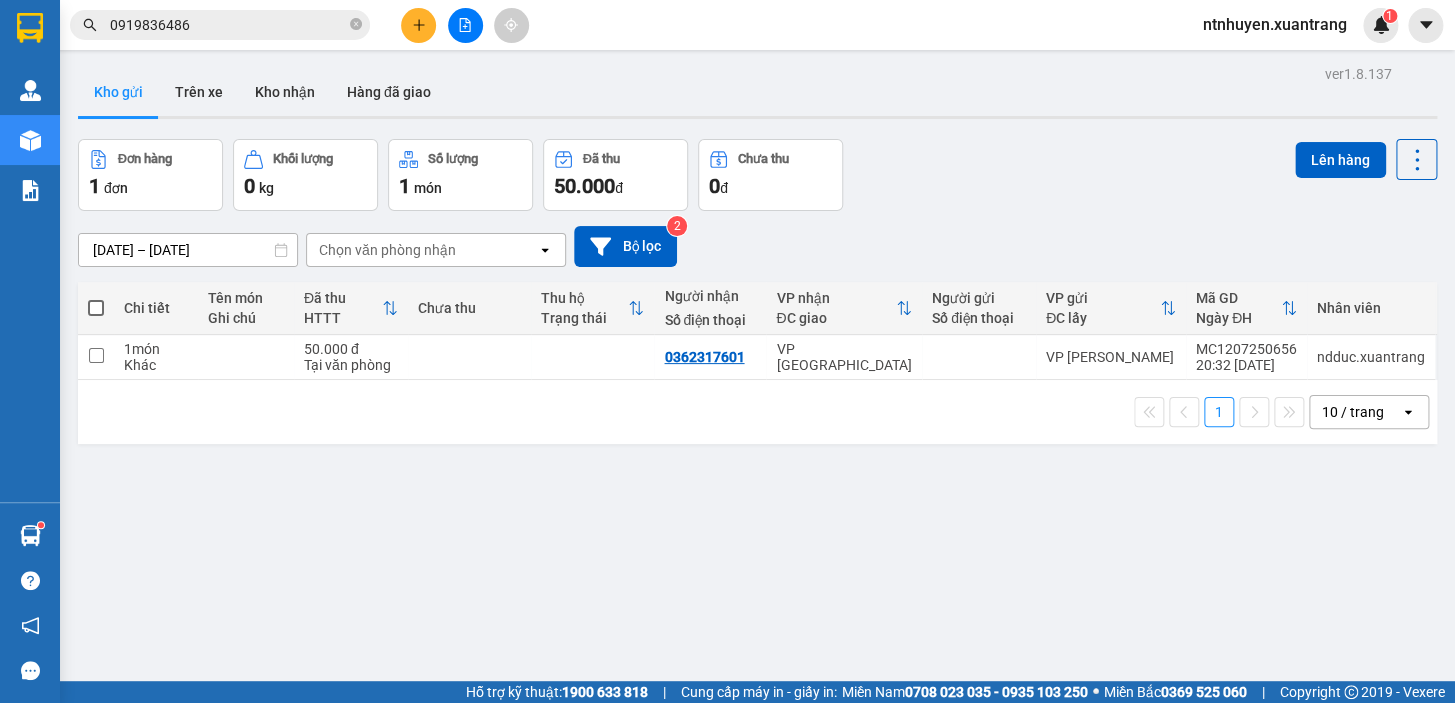 click on "ntnhuyen.xuantrang" at bounding box center [1275, 24] 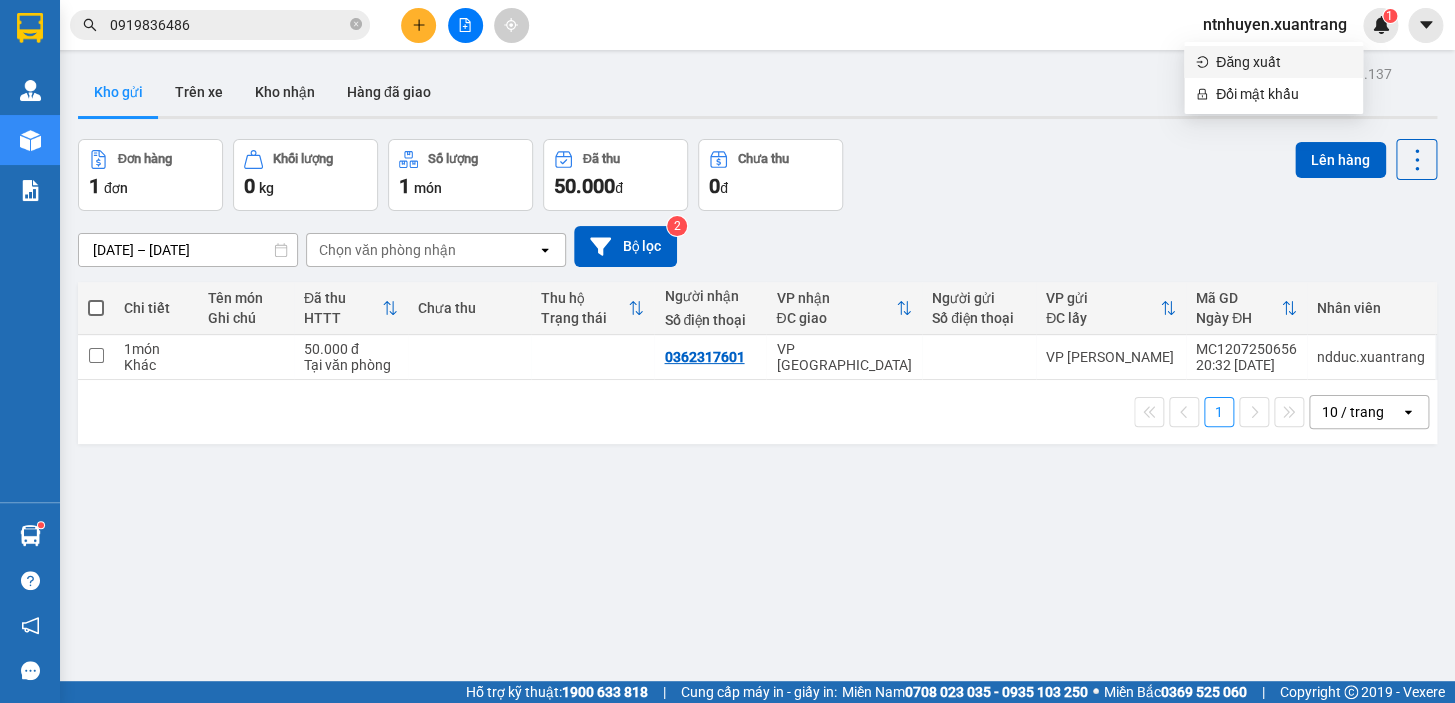 click on "Đăng xuất" at bounding box center [1283, 62] 